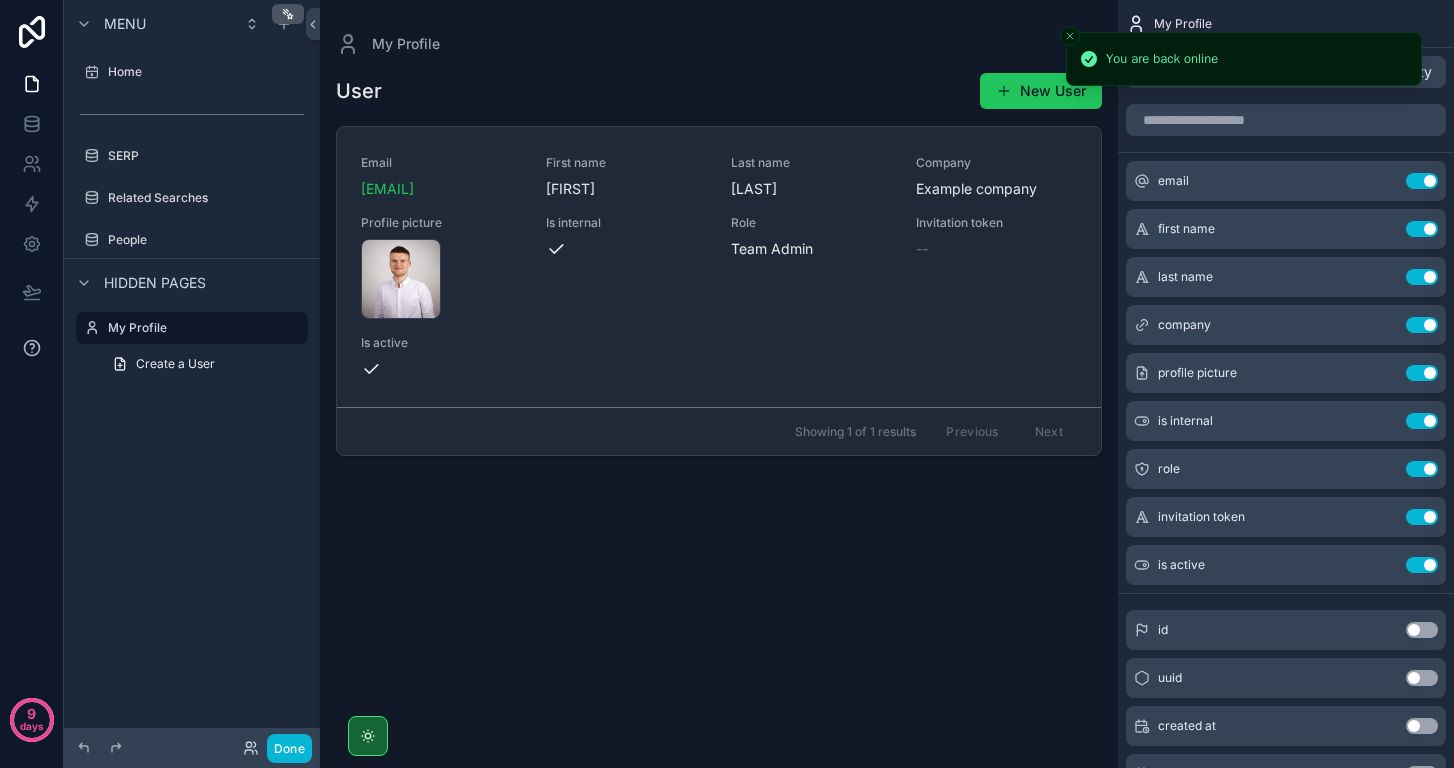 scroll, scrollTop: 0, scrollLeft: 0, axis: both 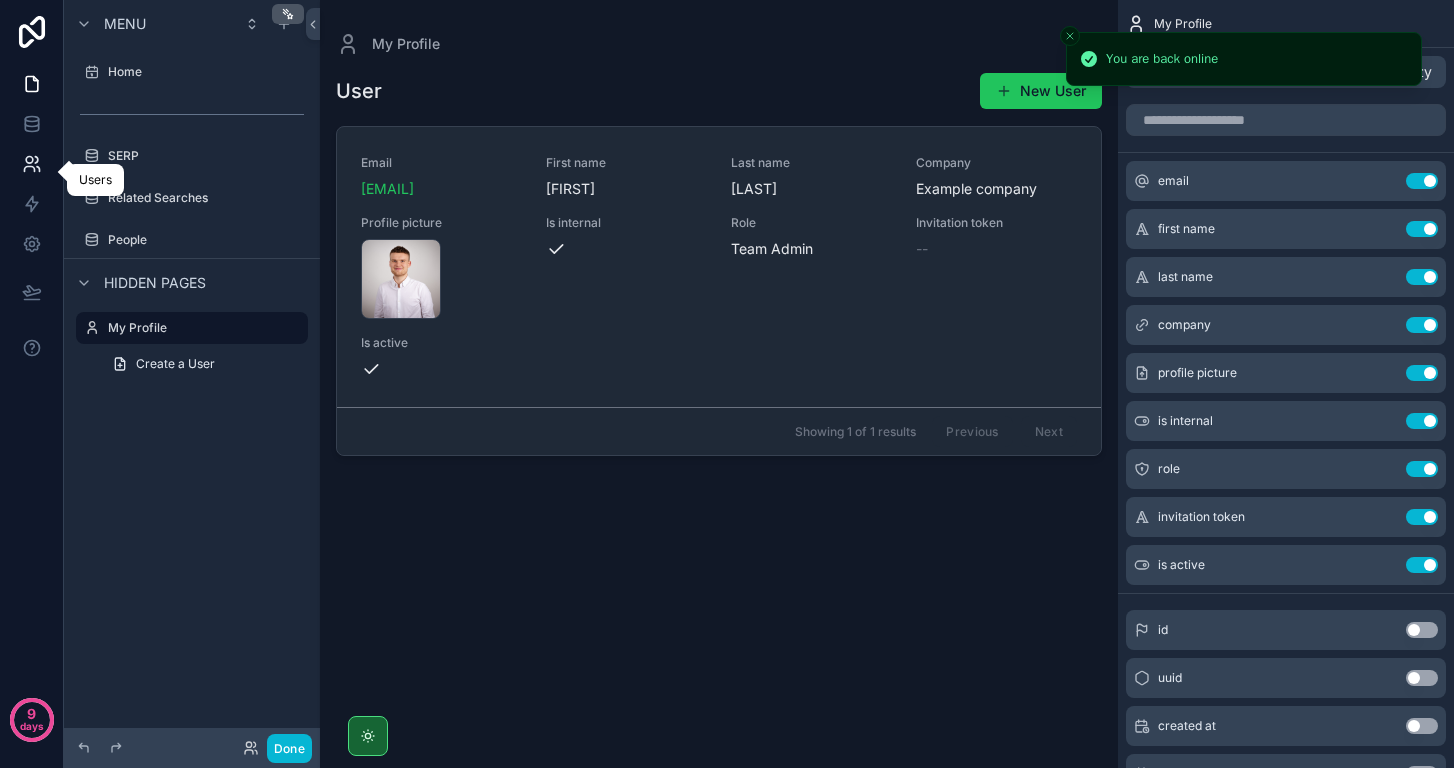 click 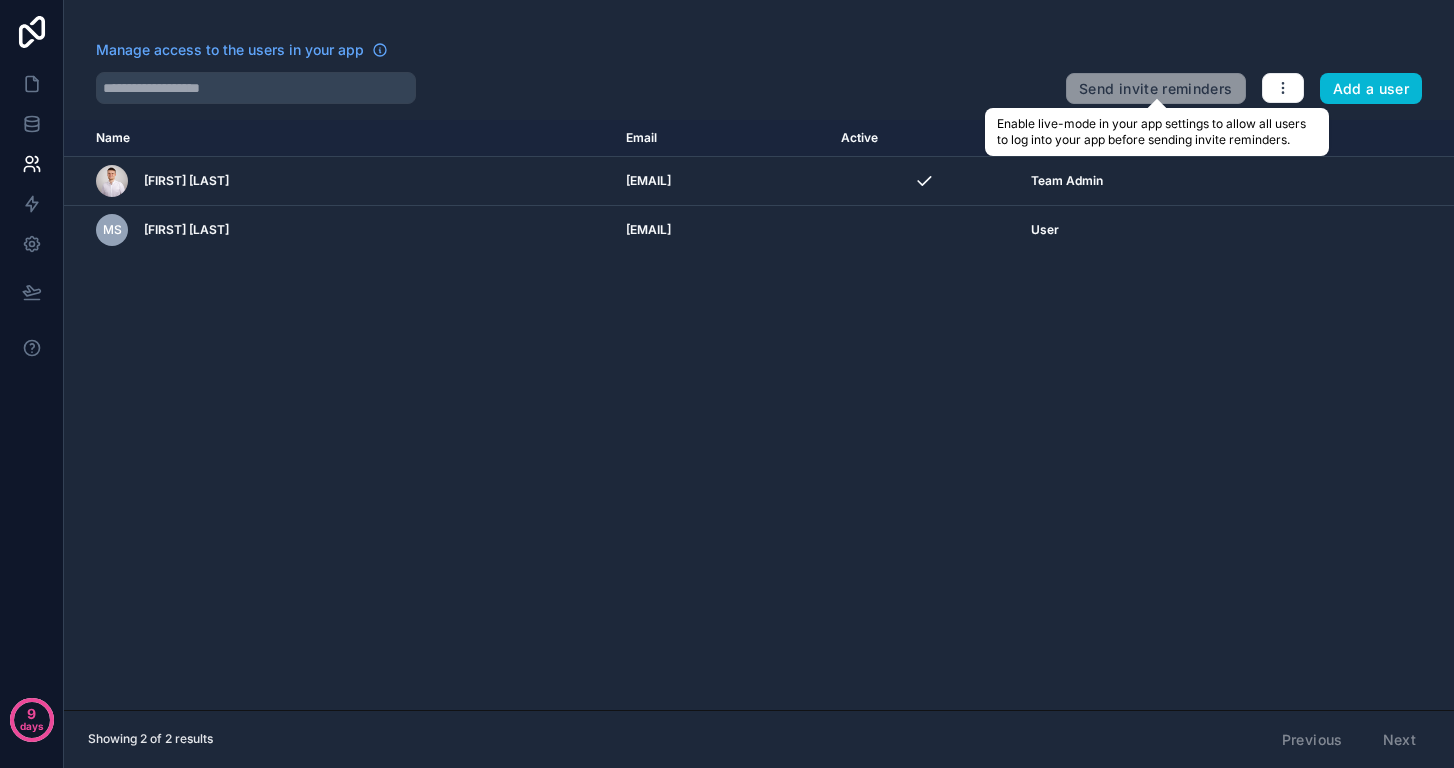 scroll, scrollTop: 0, scrollLeft: 0, axis: both 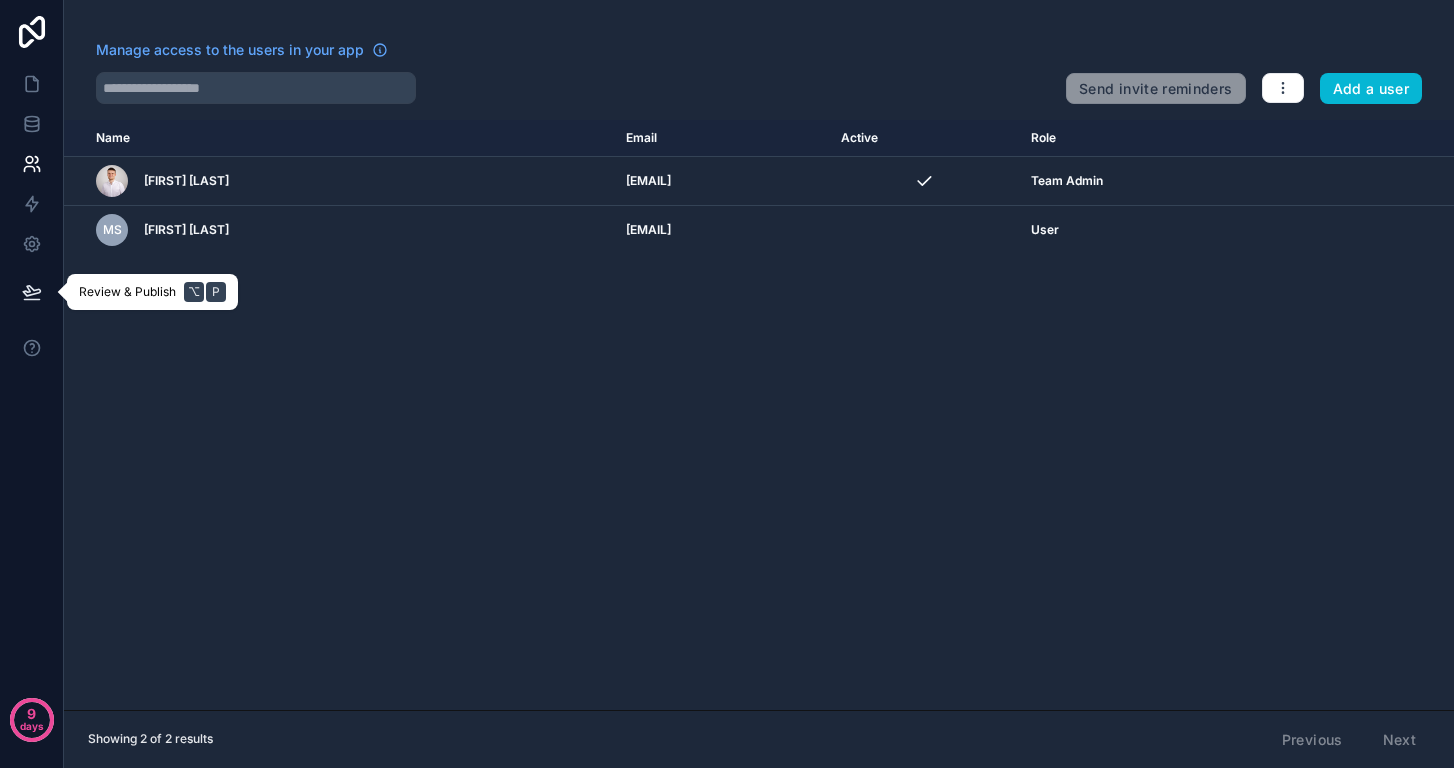 click 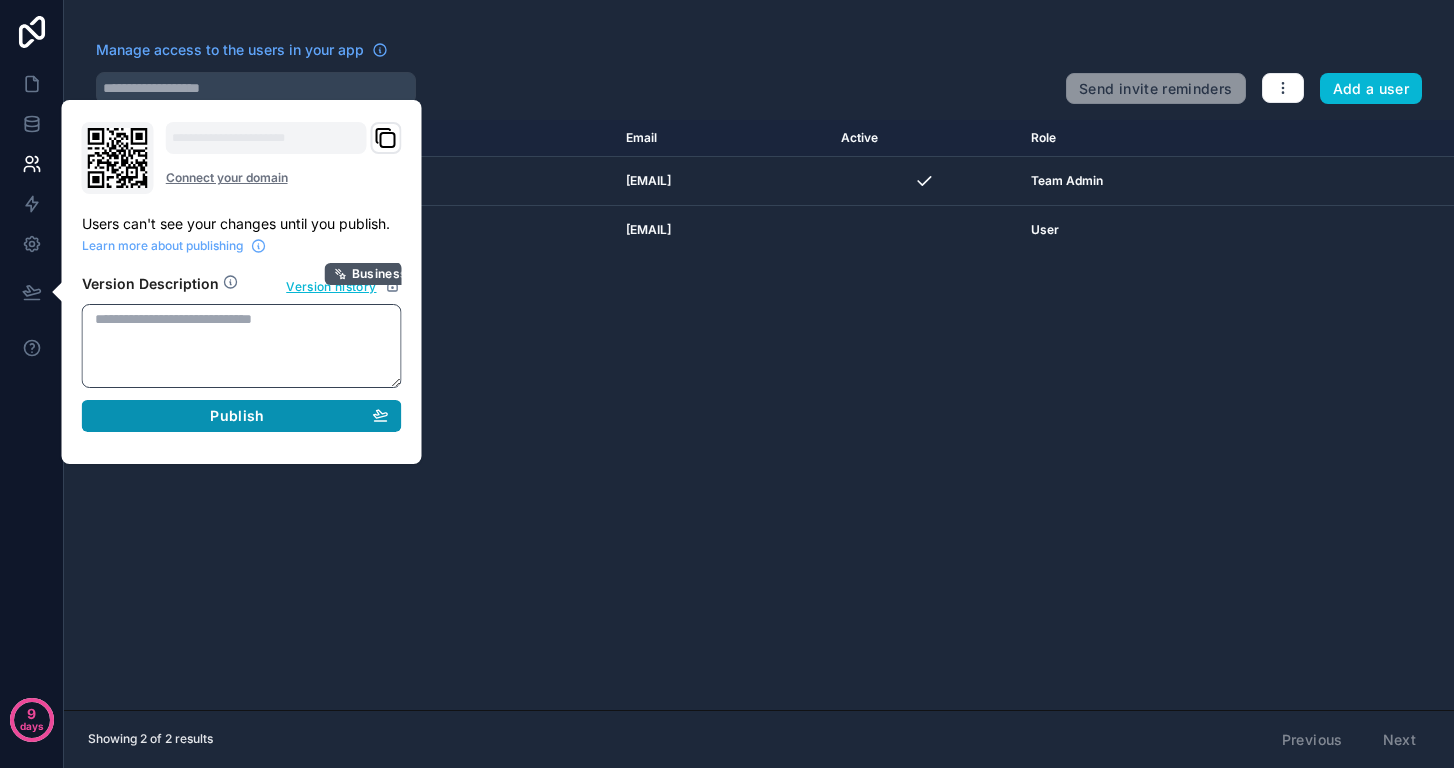 click on "Publish" at bounding box center [237, 416] 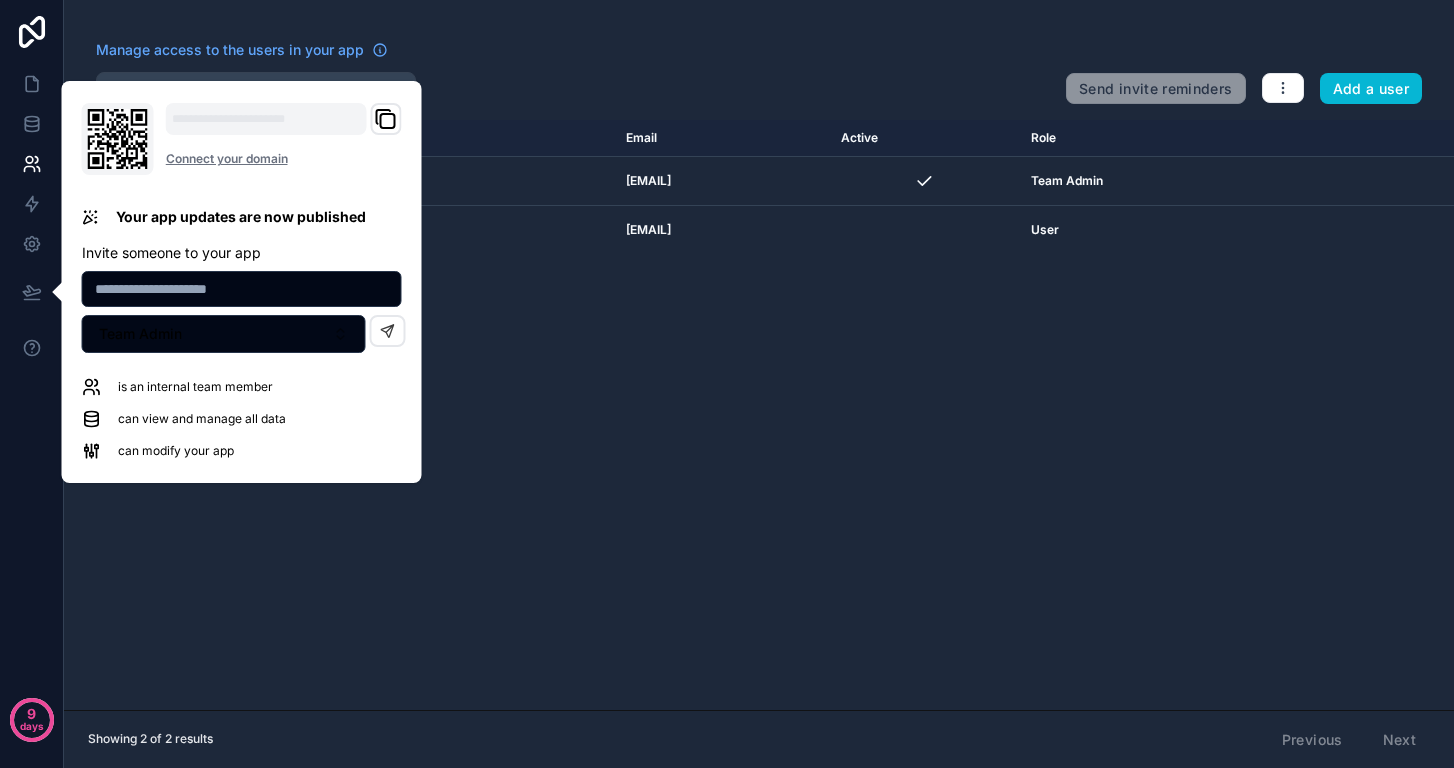 click at bounding box center [242, 289] 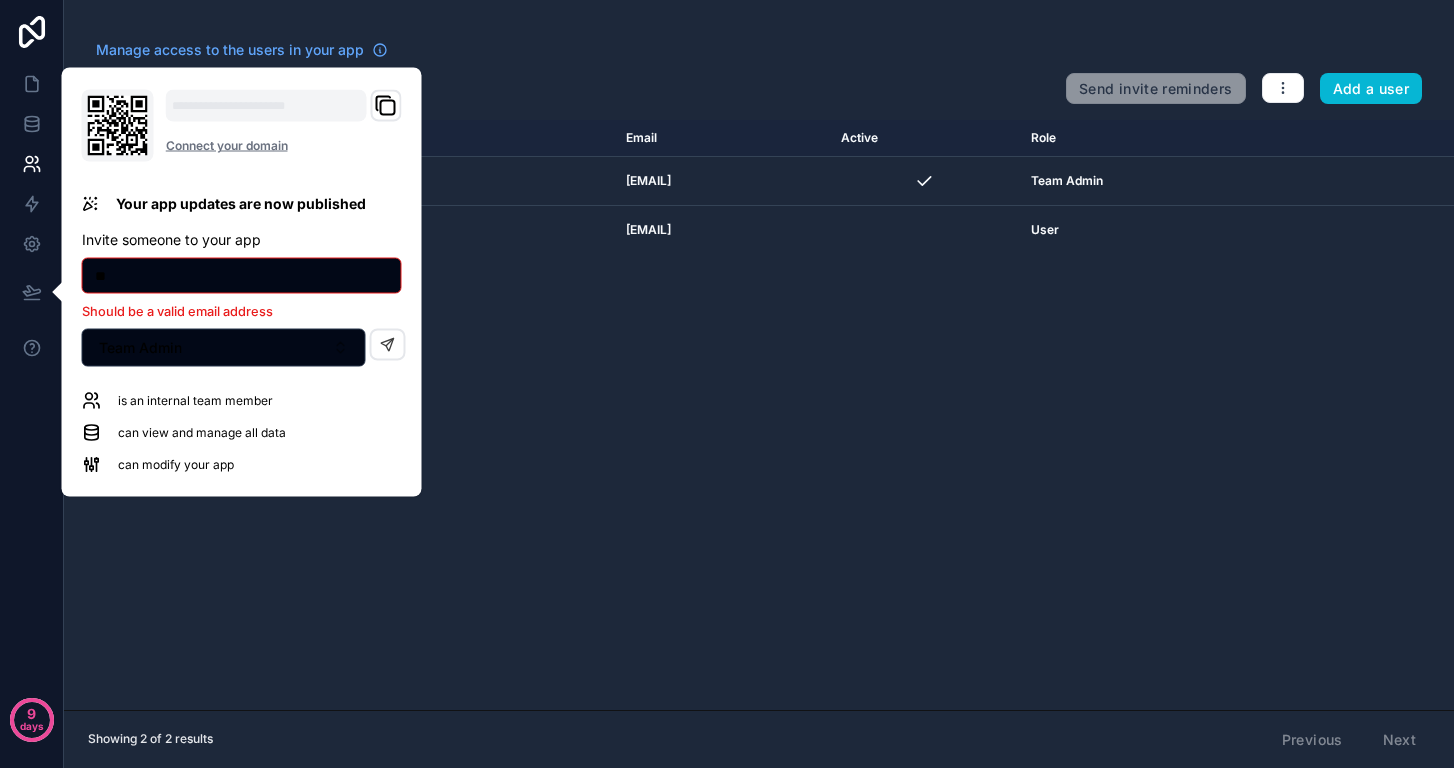 type on "*" 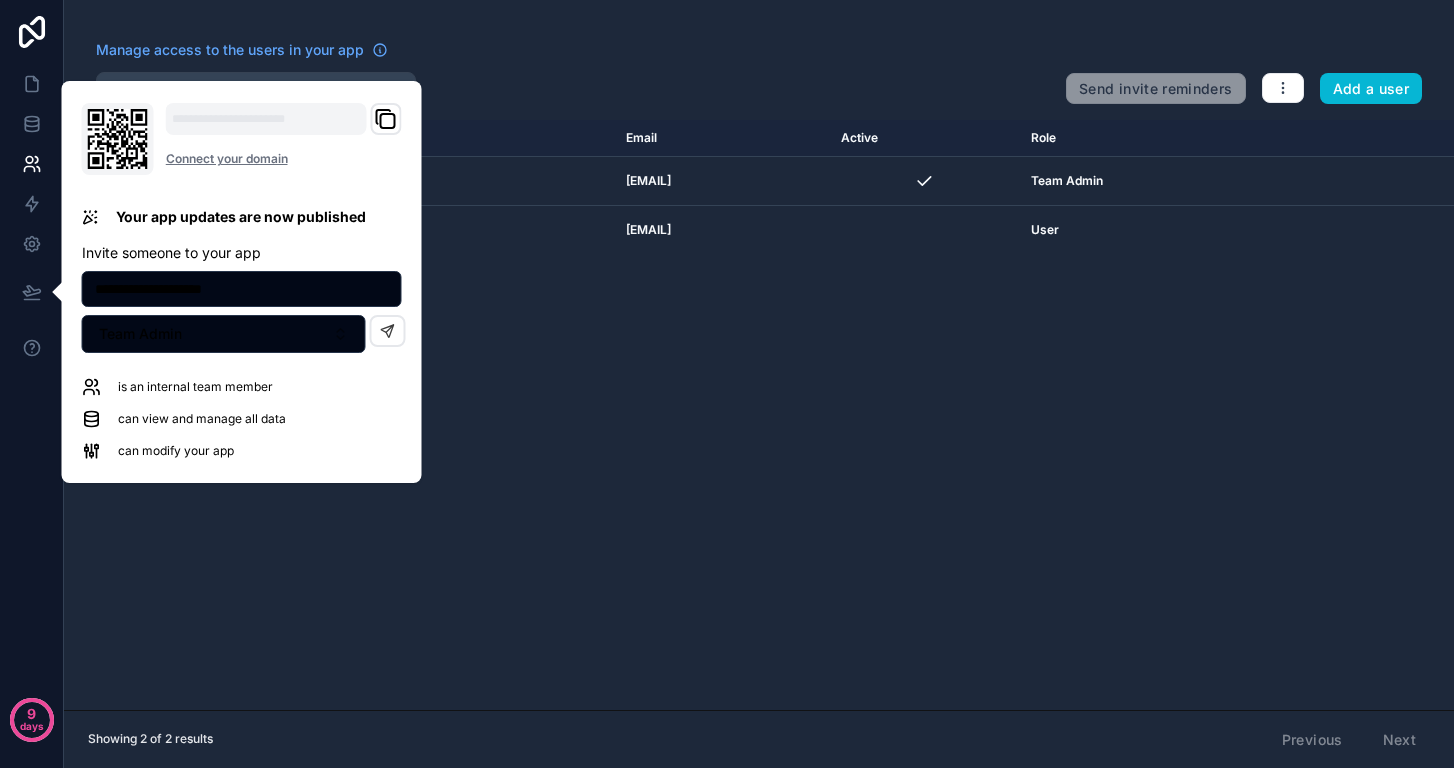 click on "**********" at bounding box center [242, 289] 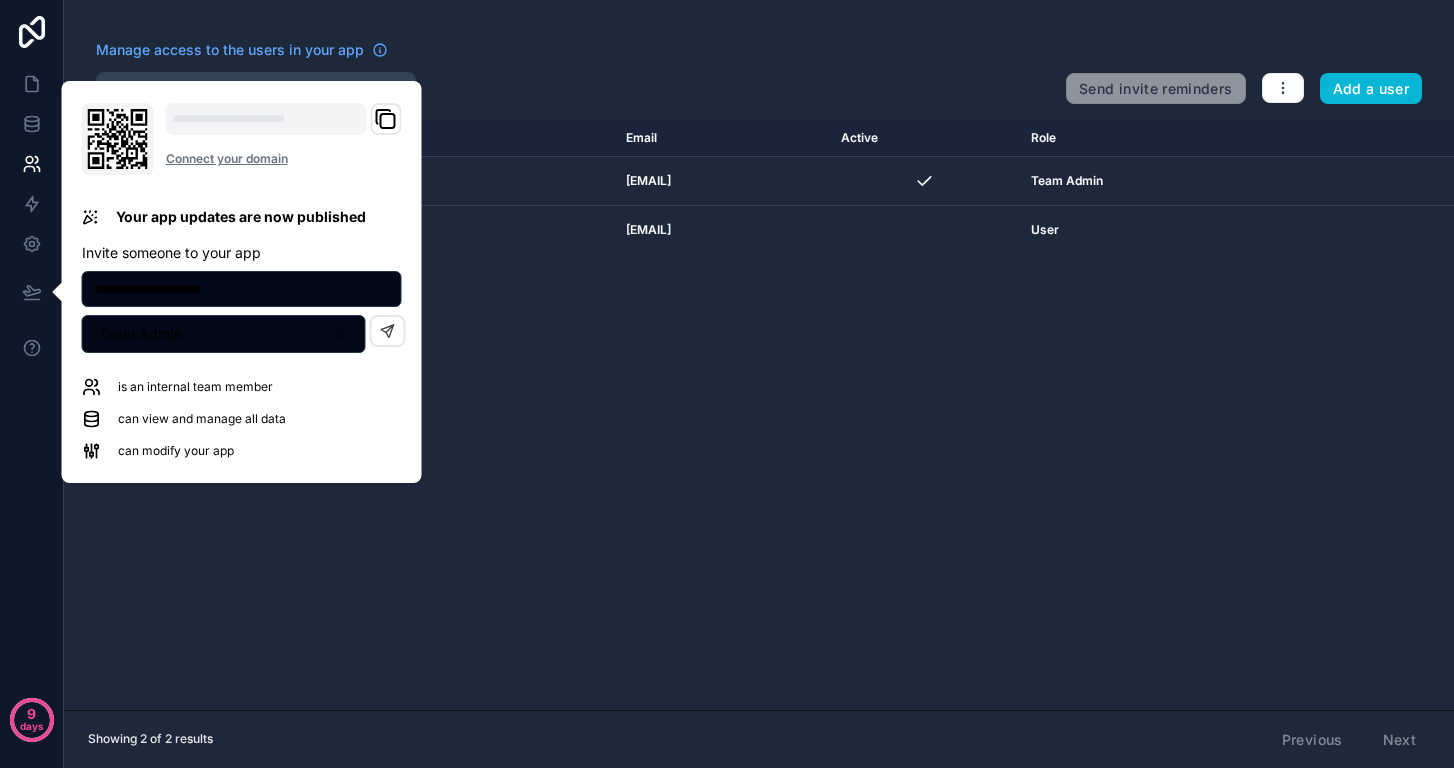 drag, startPoint x: 260, startPoint y: 285, endPoint x: 77, endPoint y: 283, distance: 183.01093 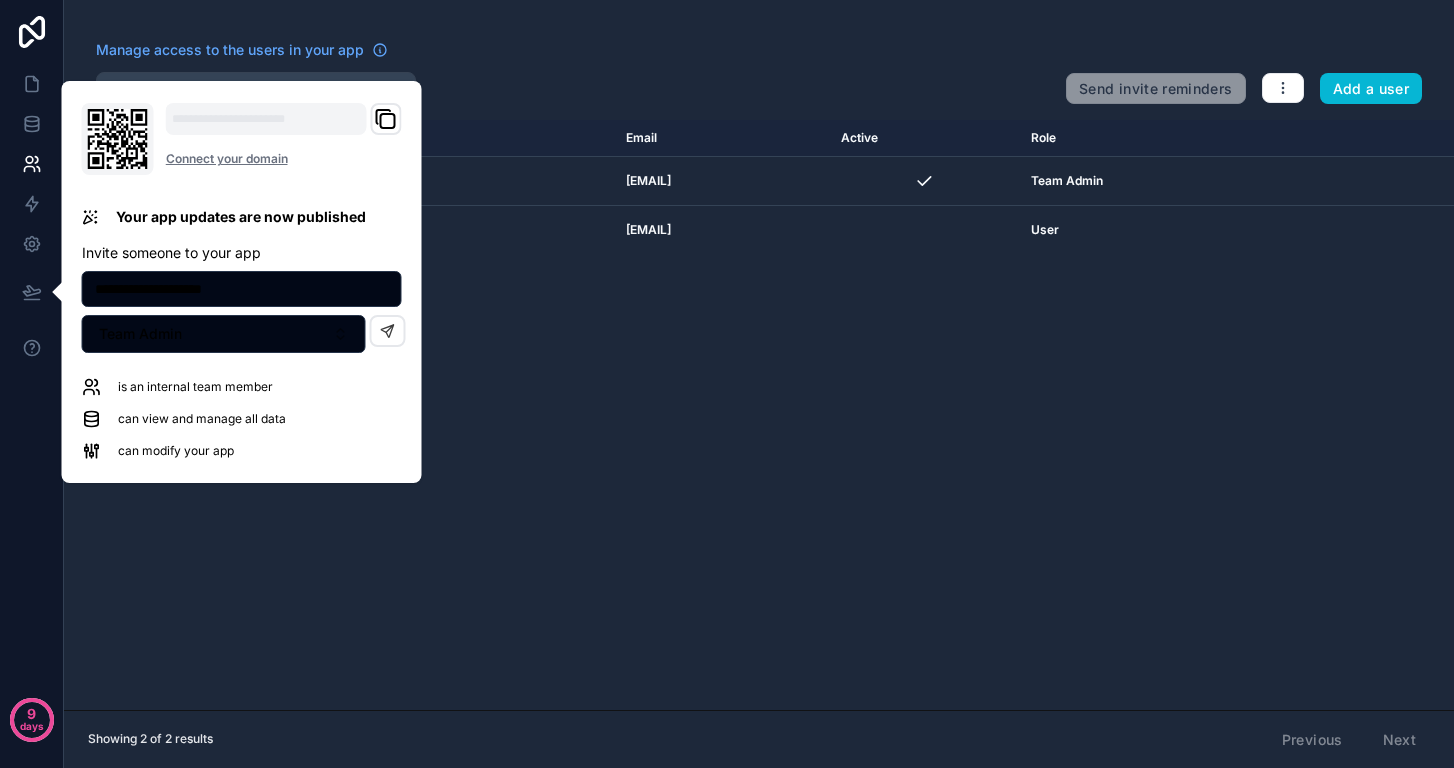click on "**********" at bounding box center [242, 282] 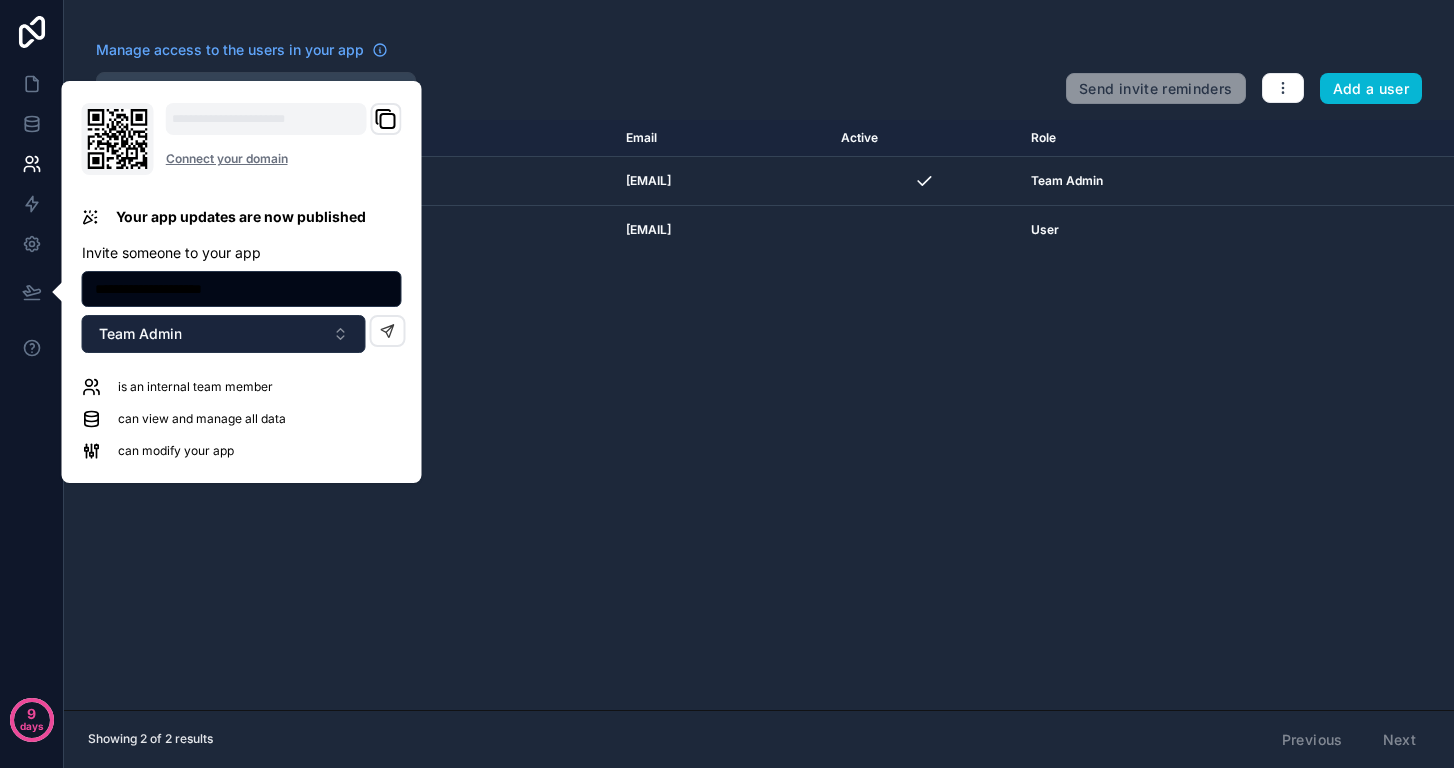 type on "**********" 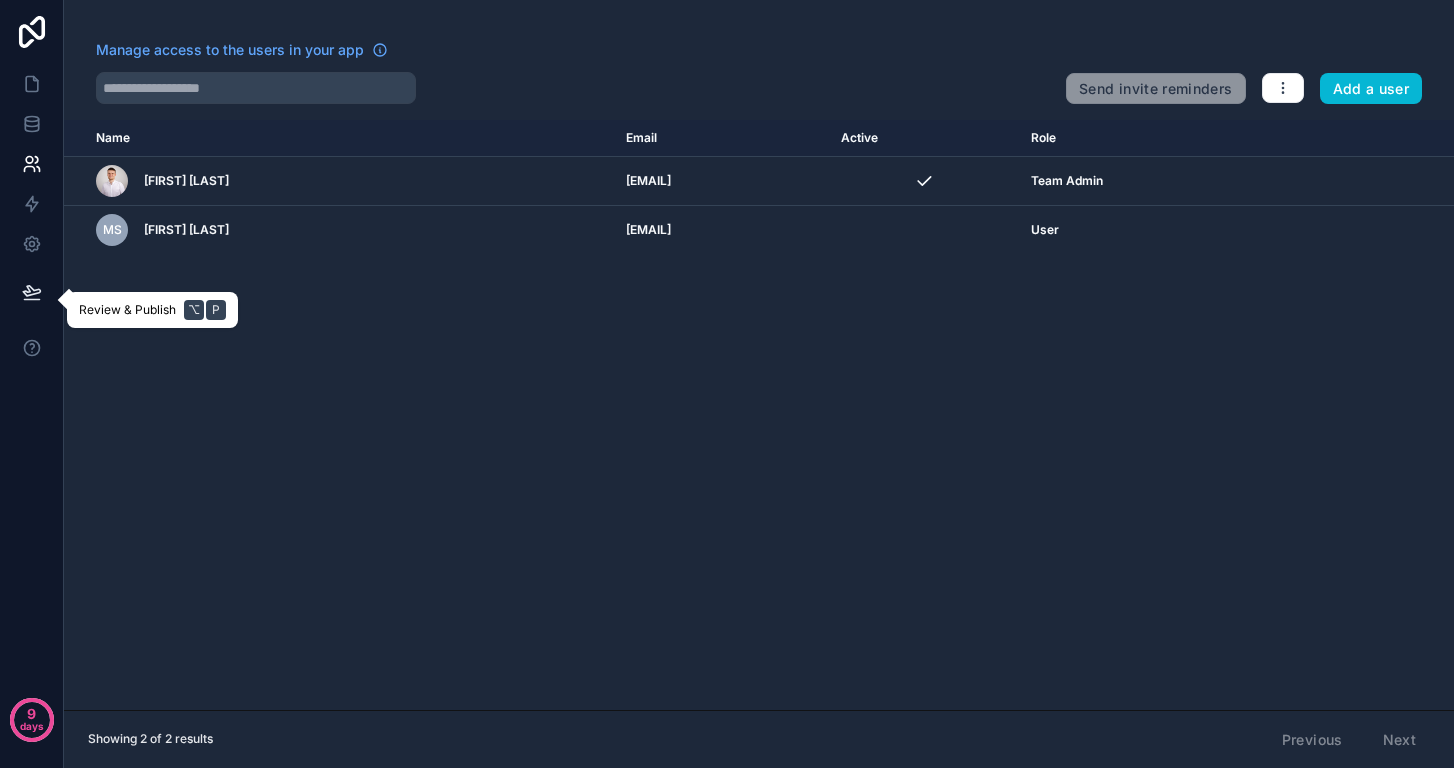 click 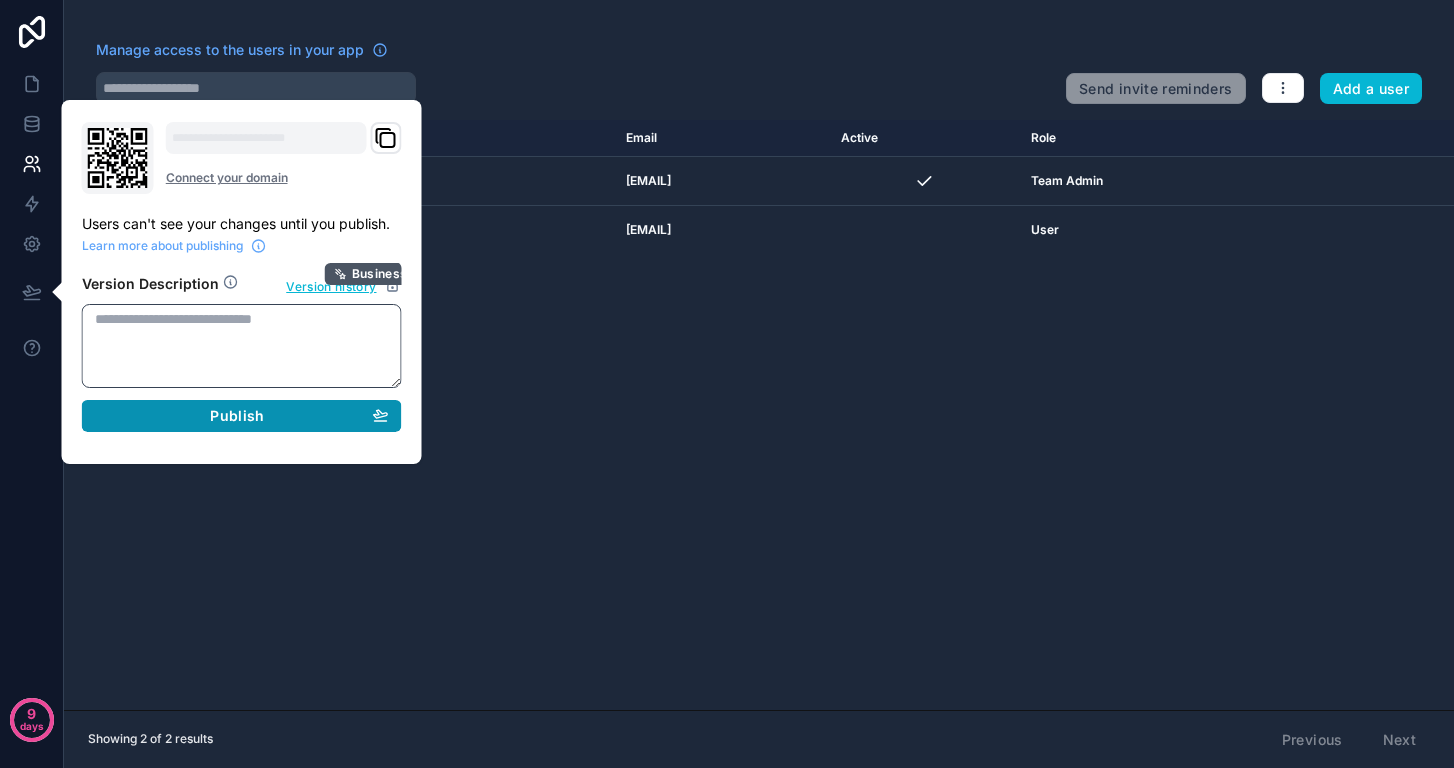 click on "Publish" at bounding box center (242, 416) 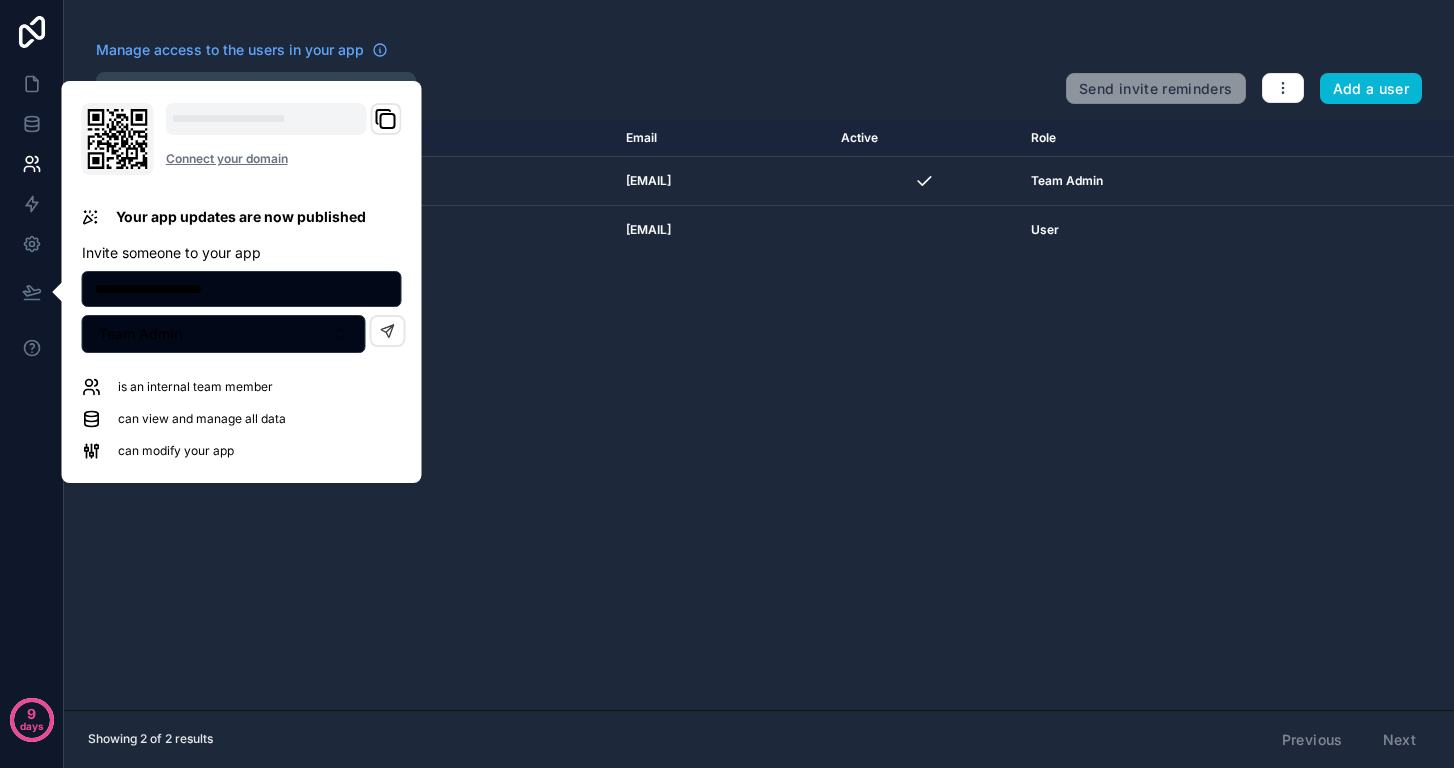 click on "**********" at bounding box center [242, 289] 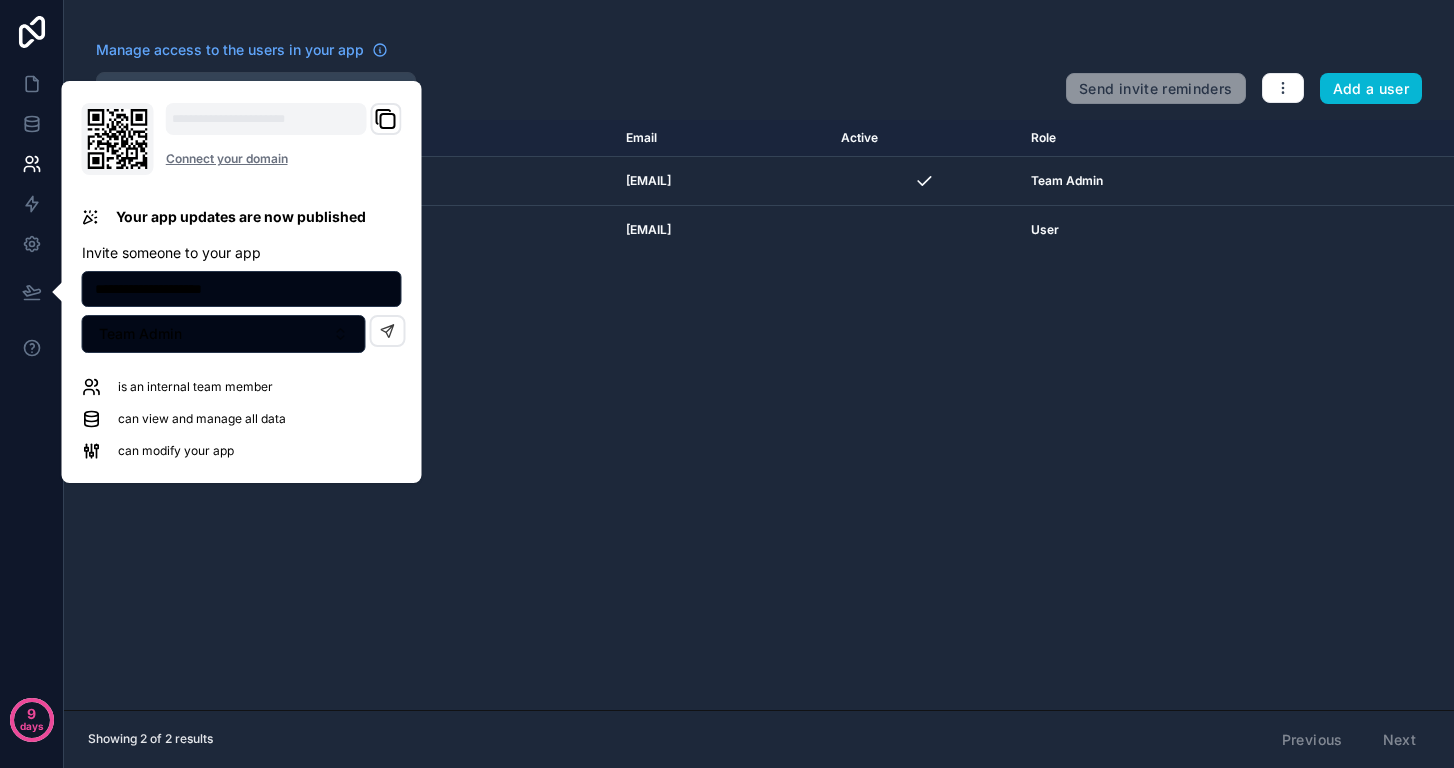 paste on "*" 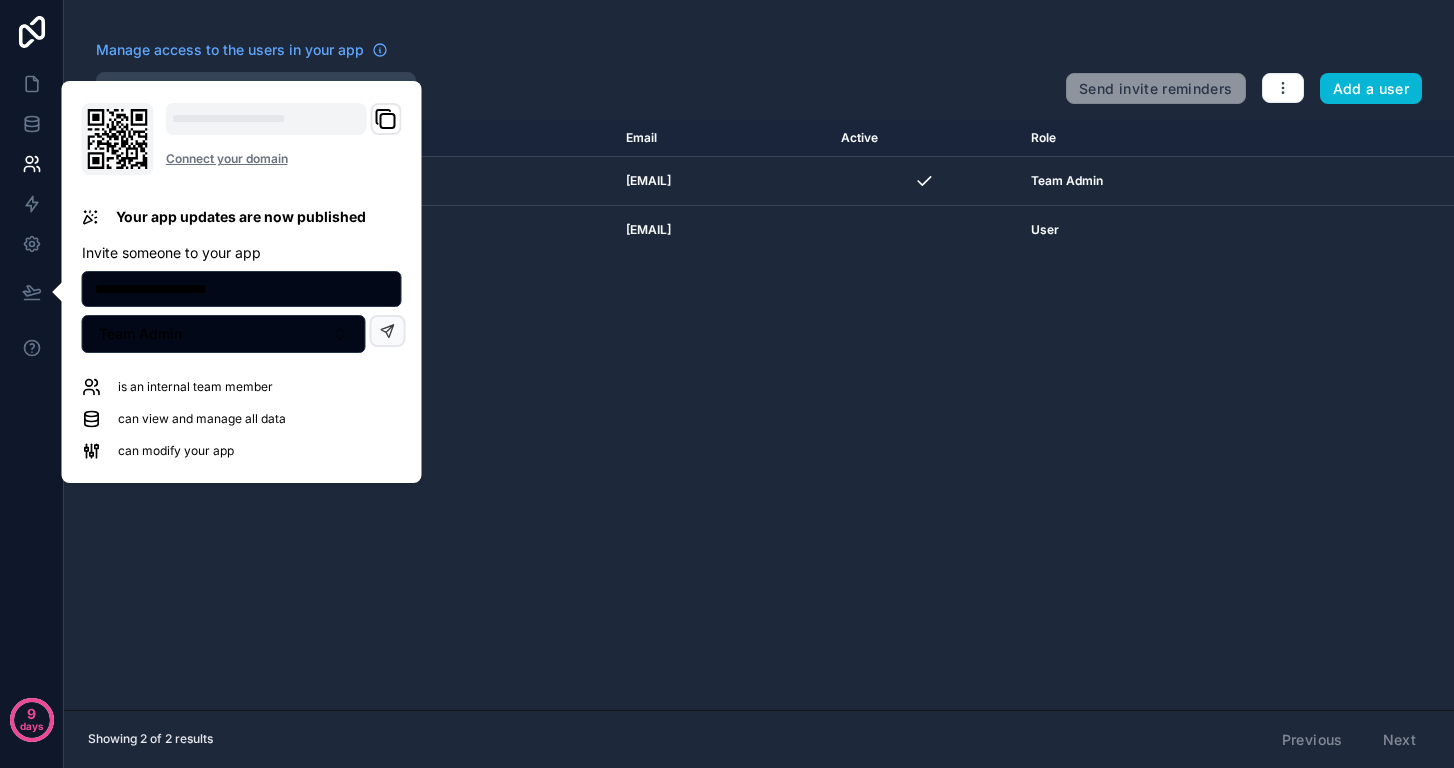 type on "**********" 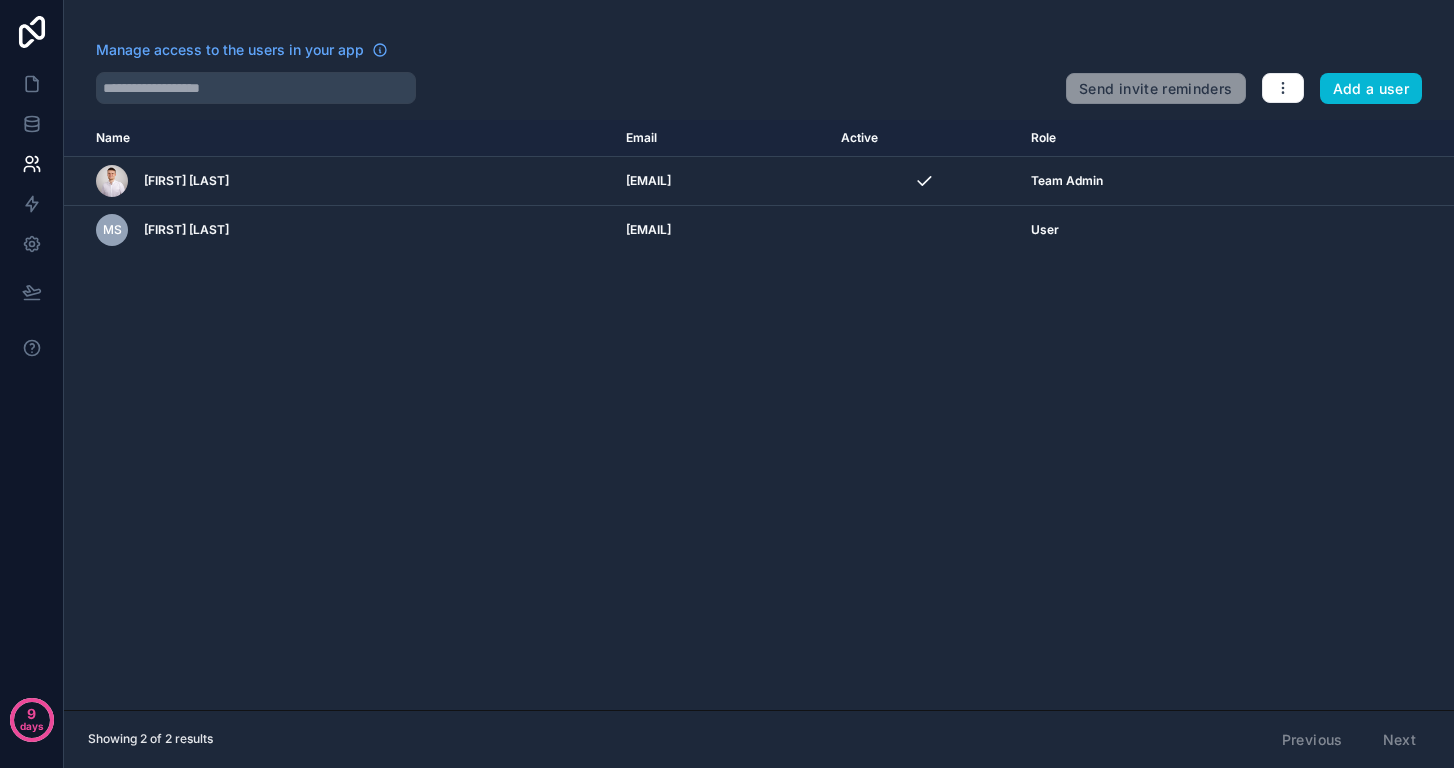 click on "Name Email Active Role userTable.email [FIRST] [LAST] [EMAIL] Team Admin MS [FIRST] [LAST] [EMAIL] User" at bounding box center [759, 415] 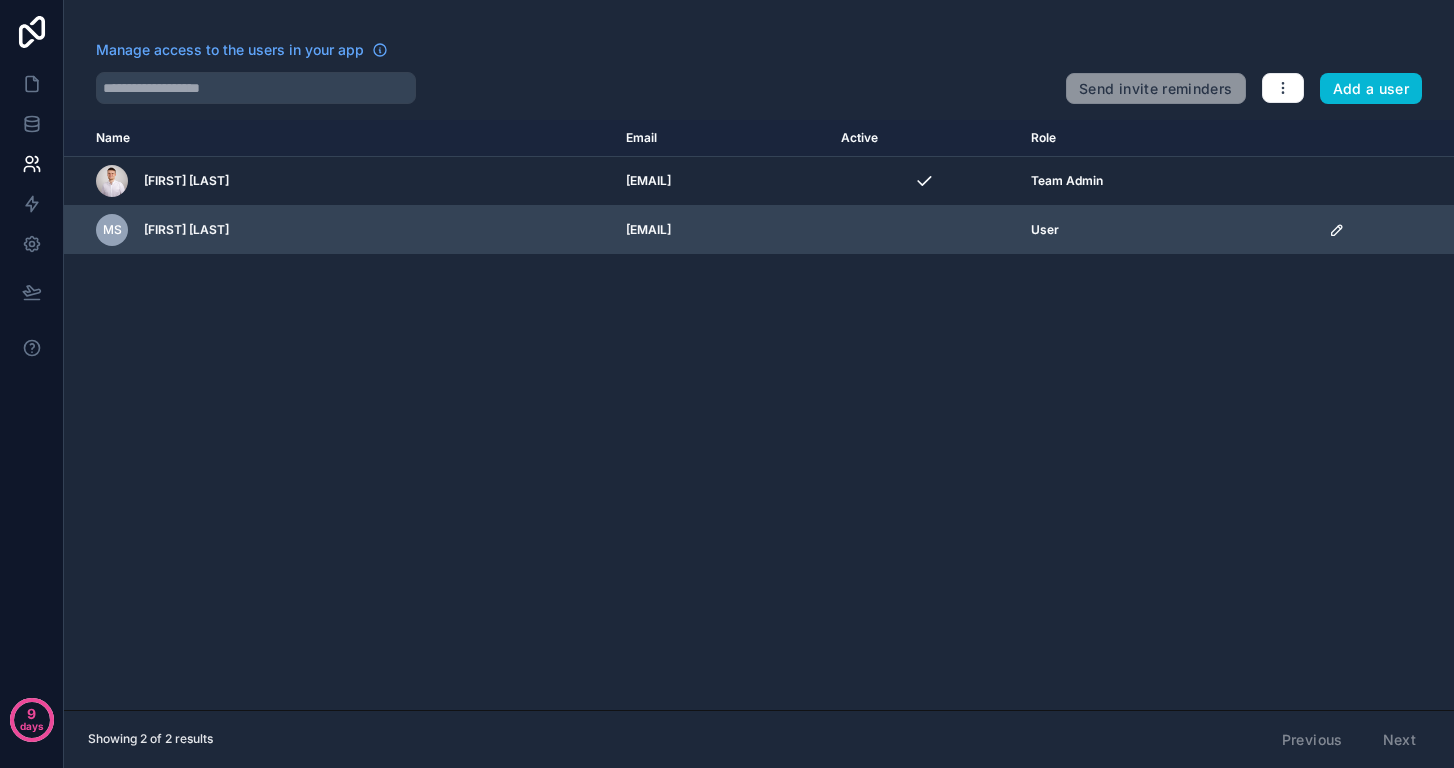 click 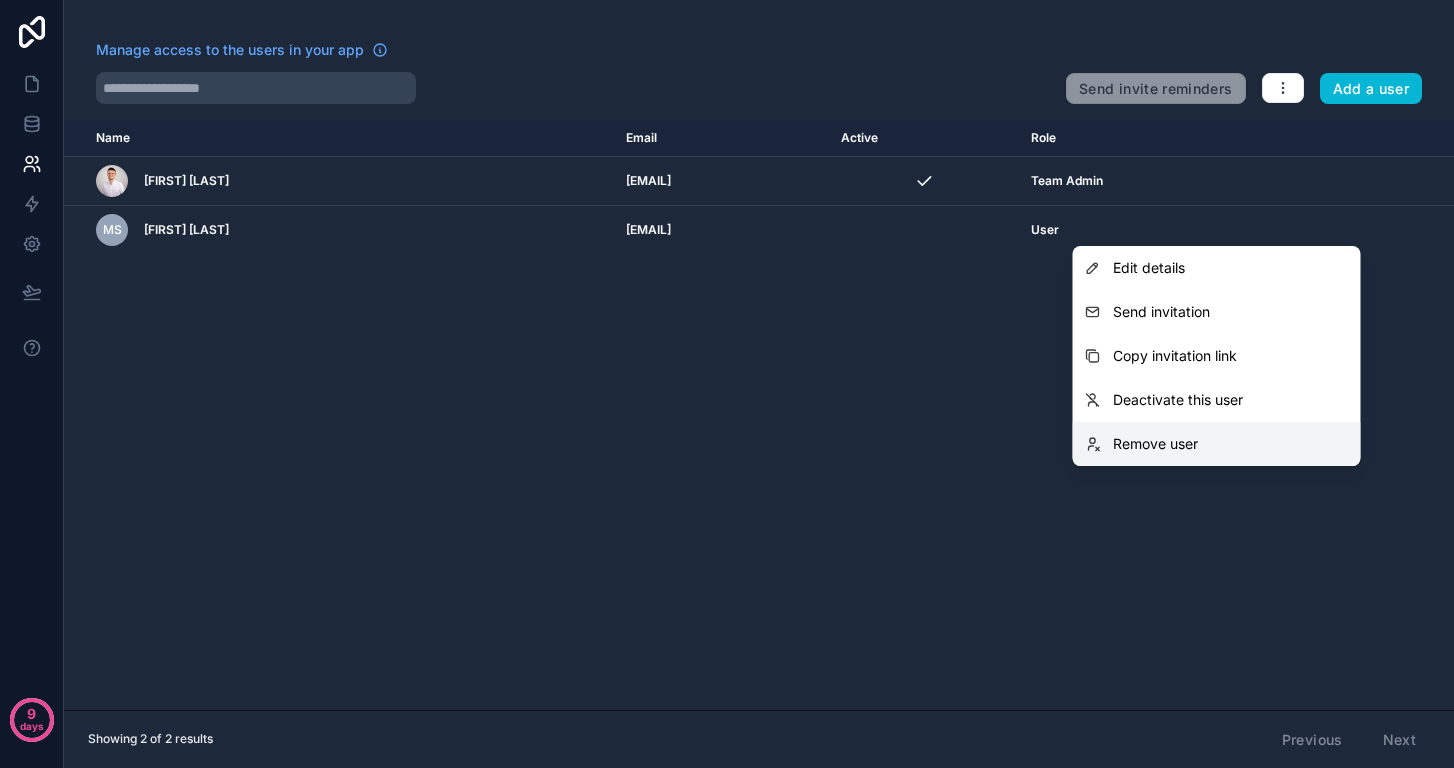 click on "Remove user" at bounding box center [1217, 444] 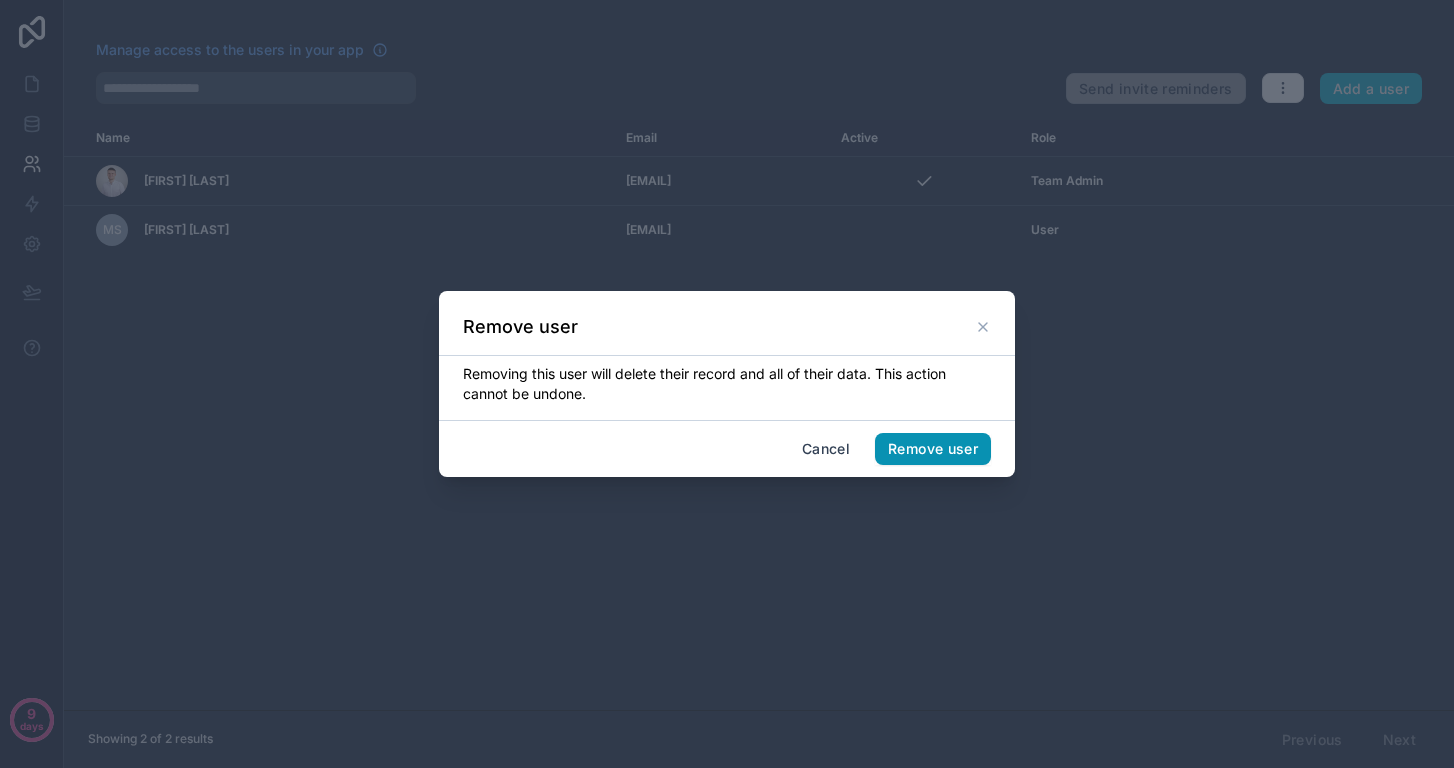 click on "Remove user" at bounding box center (933, 449) 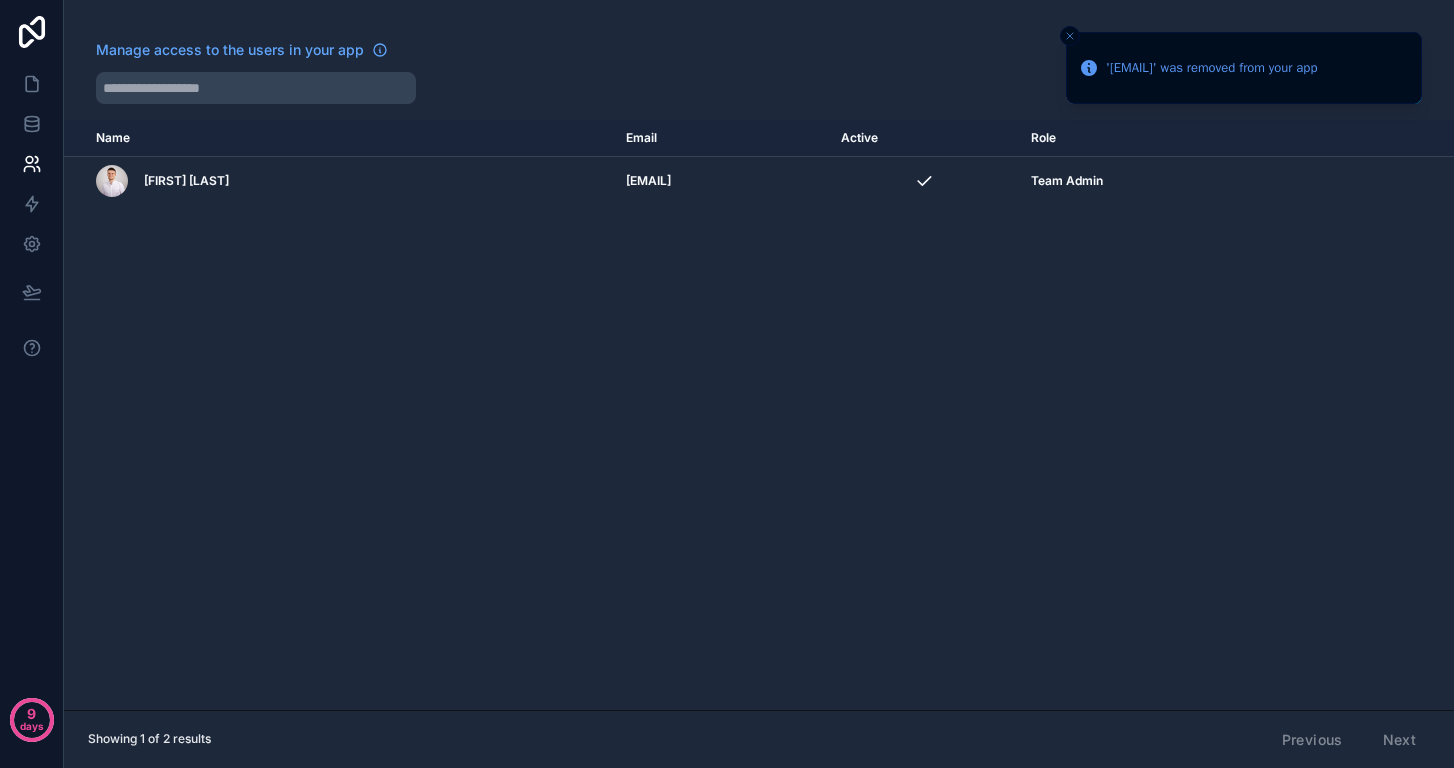 click 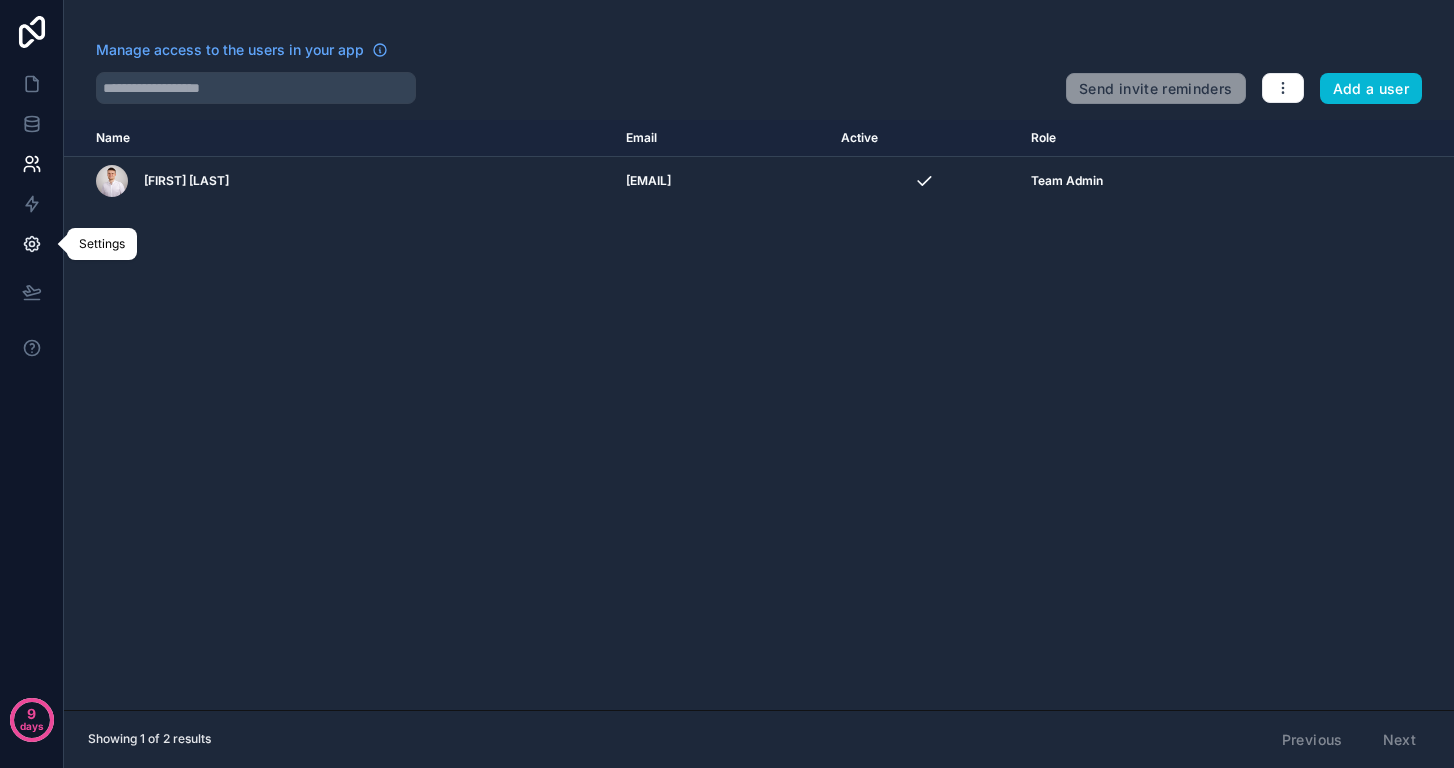 click 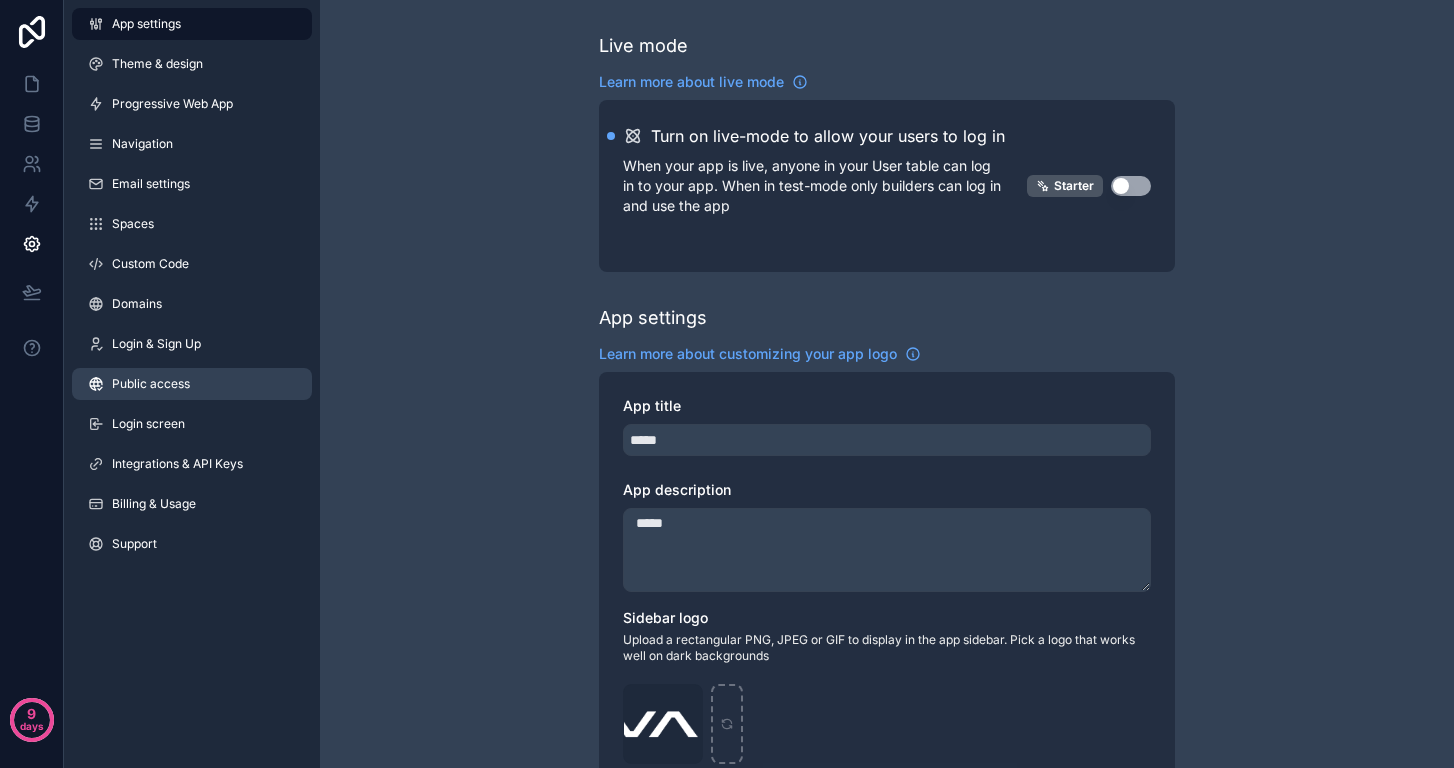 click on "Public access" at bounding box center (151, 384) 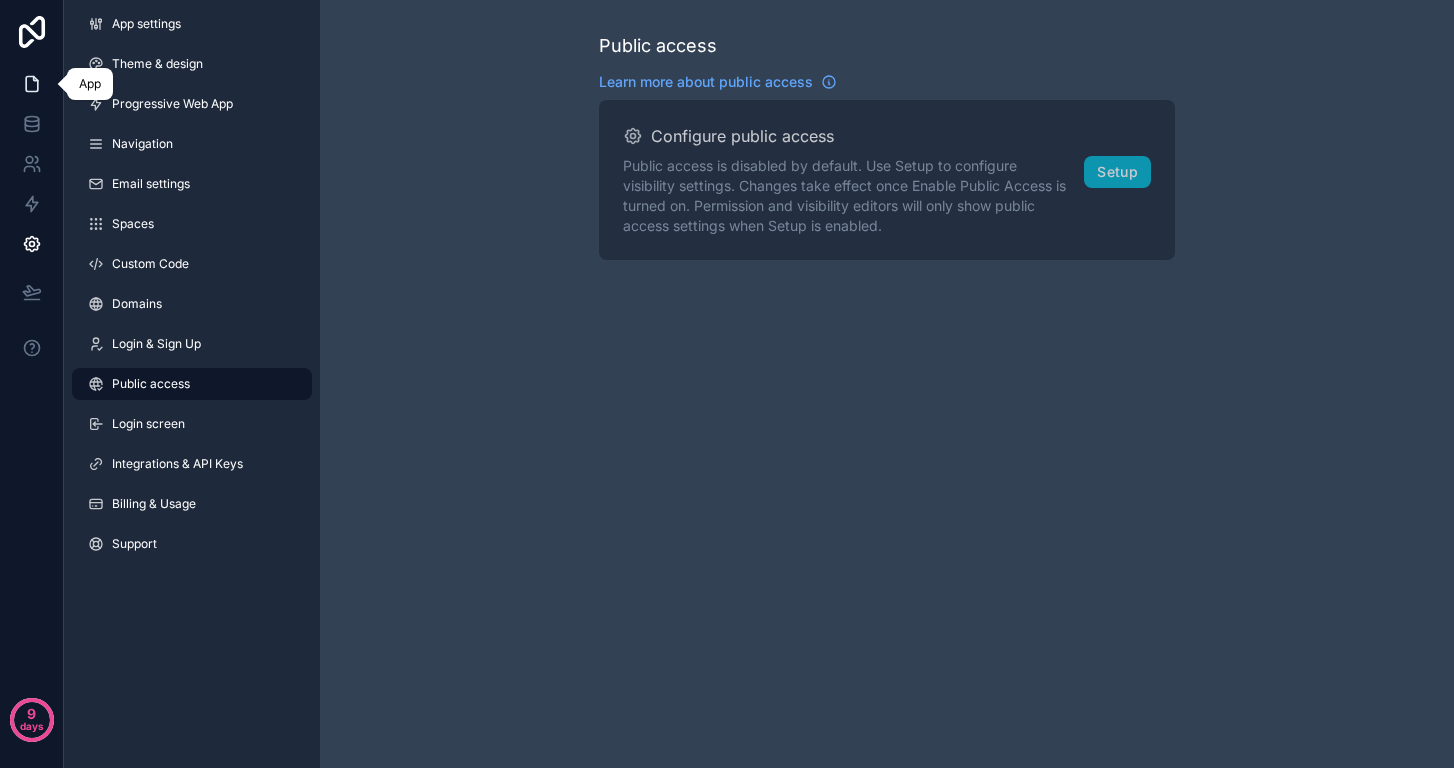 click 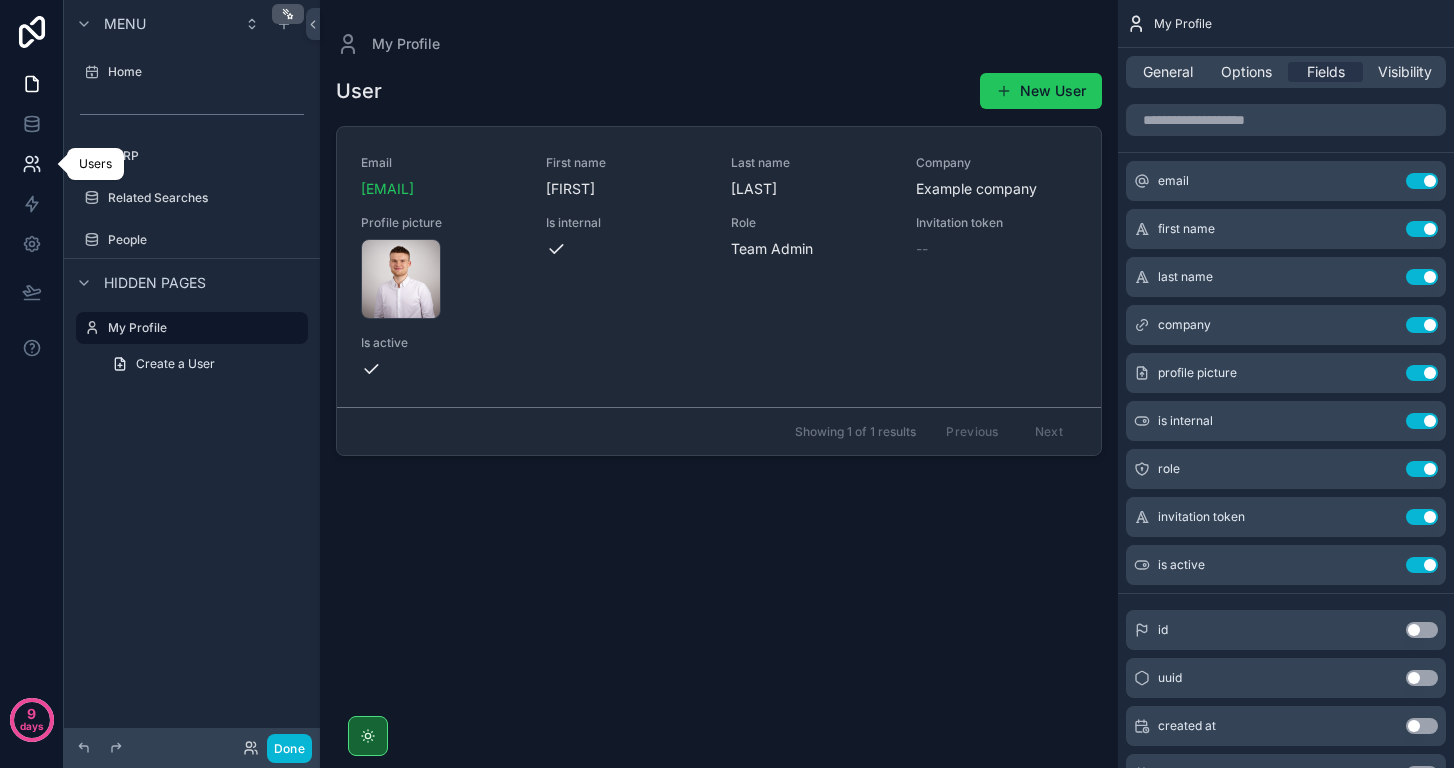 click 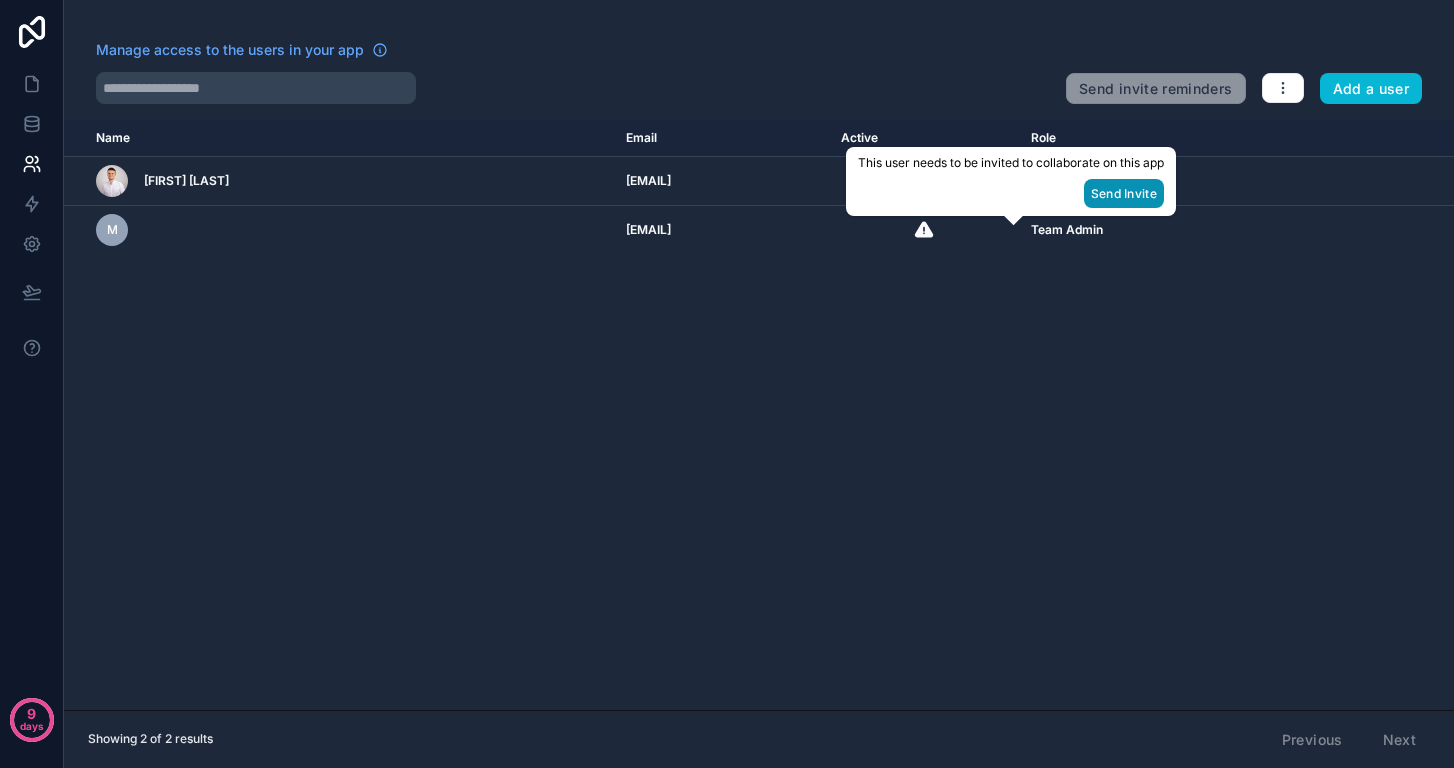 click on "Send Invite" at bounding box center (1124, 193) 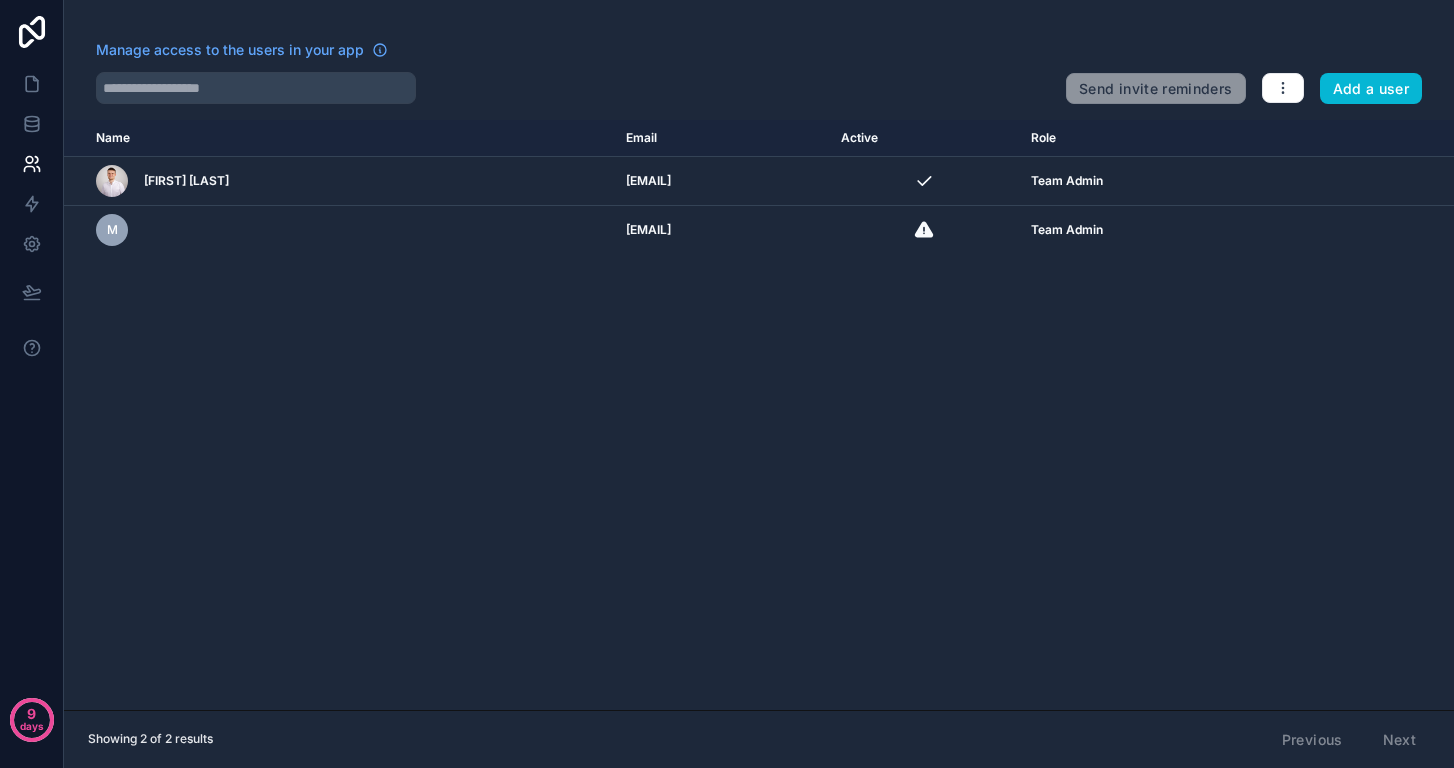 click on "Name Email Active Role userTable.email [FIRST] [LAST] [EMAIL] Team Admin m [EMAIL] Team Admin" at bounding box center [759, 415] 